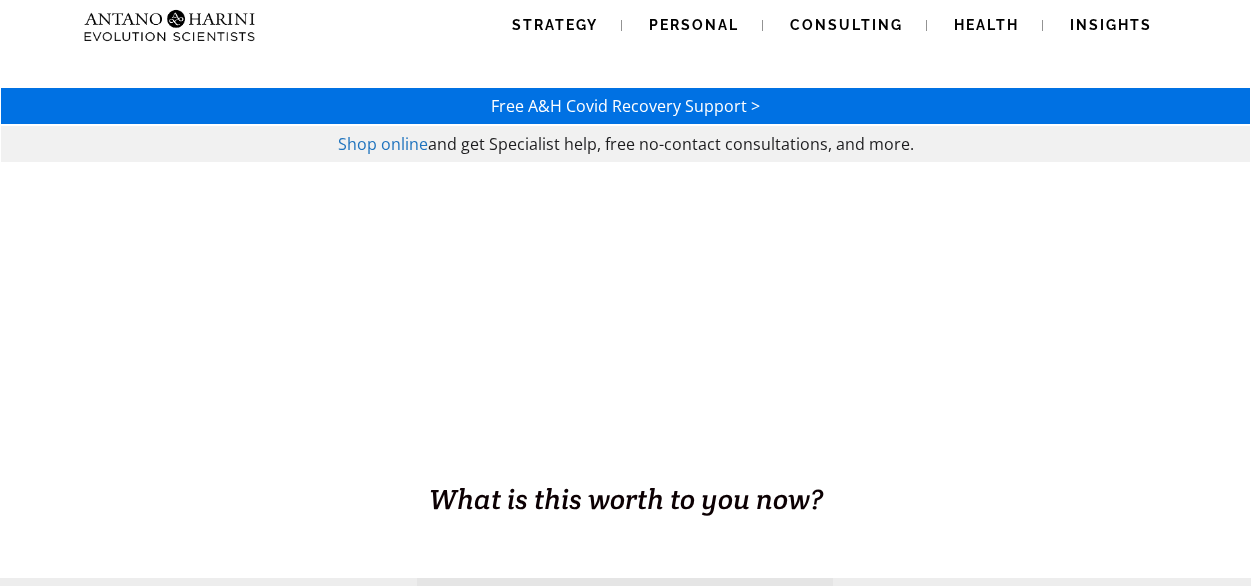 scroll, scrollTop: 0, scrollLeft: 0, axis: both 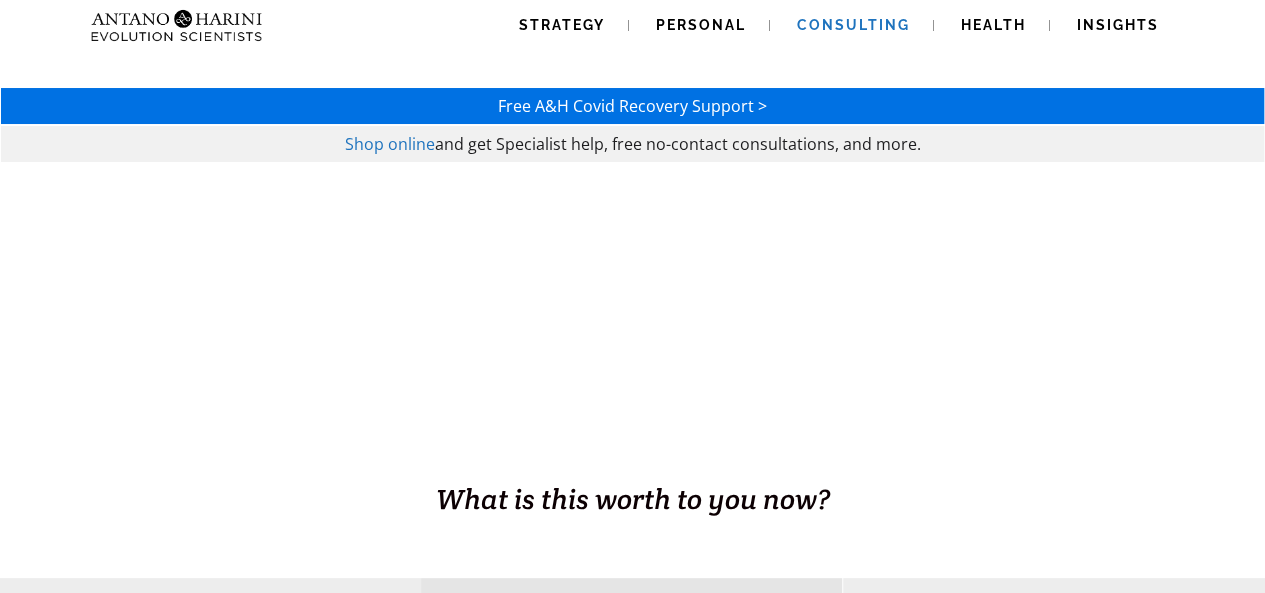 click on "Consulting" at bounding box center [853, 25] 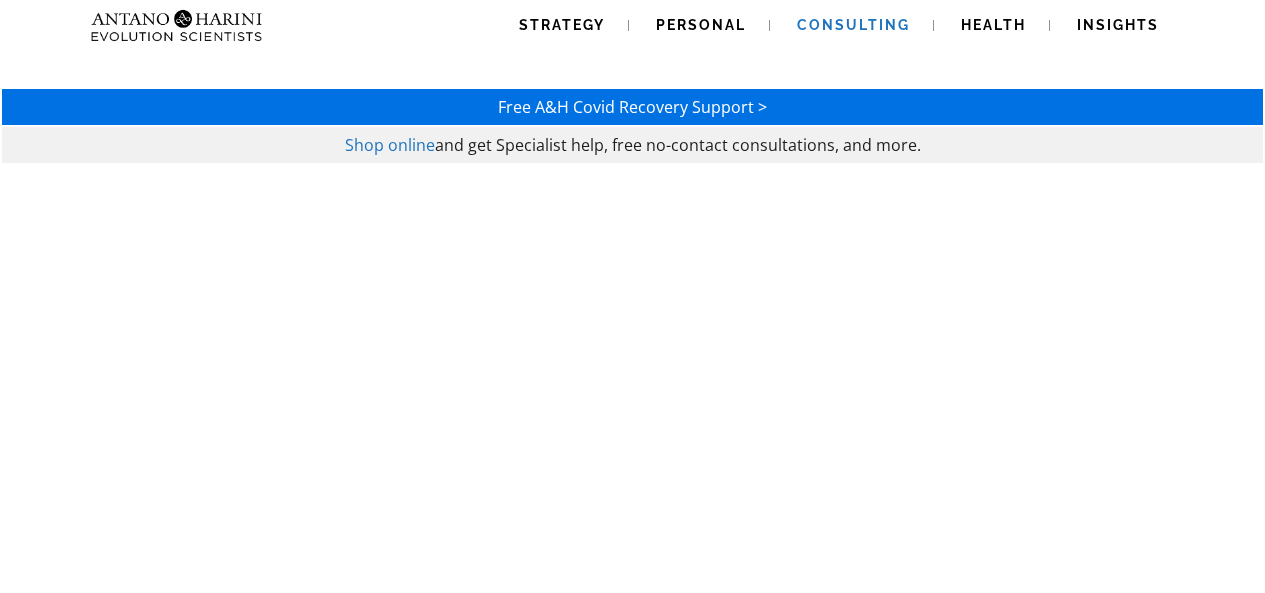 scroll, scrollTop: 0, scrollLeft: 0, axis: both 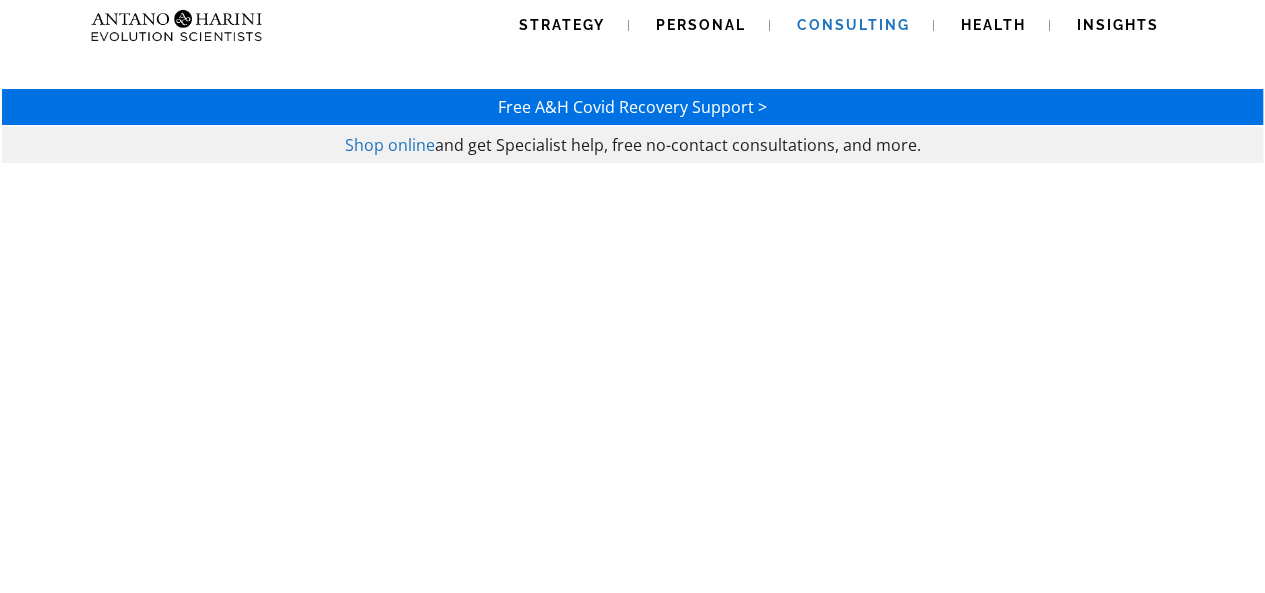 click on "Strategy" at bounding box center [562, 25] 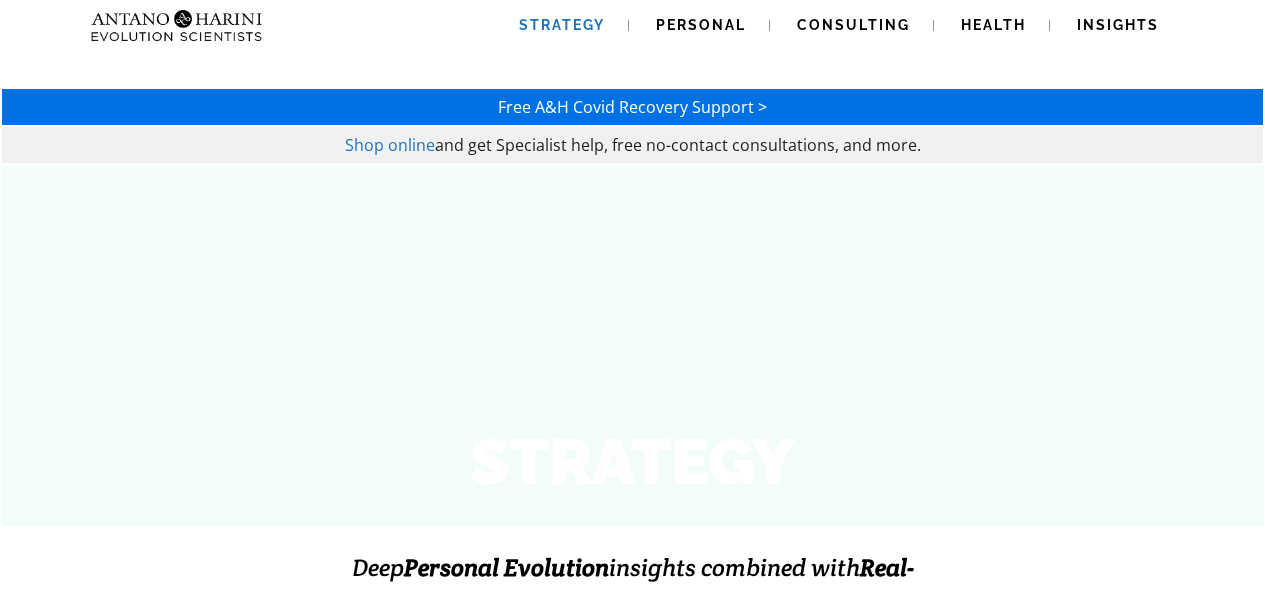 scroll, scrollTop: 0, scrollLeft: 0, axis: both 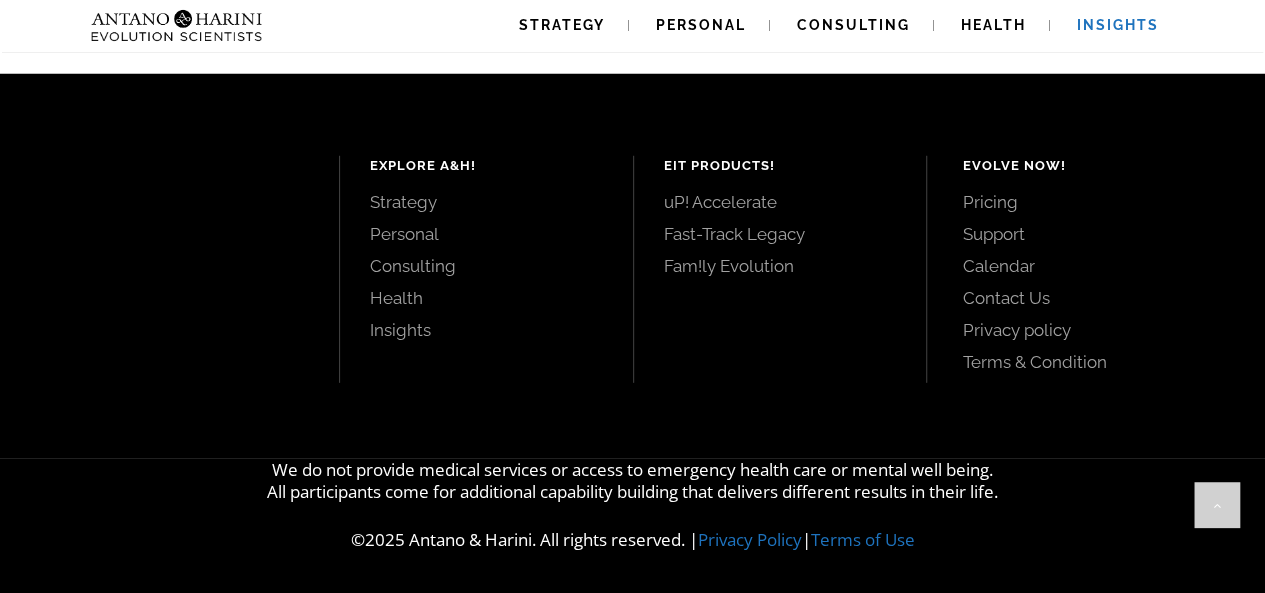 click on "Strategy
Personal
Consulting
Health
Insights
Strategy
Personal
Consulting
Health
Insights
Free A&H Covid Recovery Support >       Shop online  and get Specialist help, free no-contact consultations, and more.
A&H  Insights
One Life. Many Legacies.
Watch video (35 Minutes)
Innate Potential to Superior Capabilities quality of decisions solid Success" at bounding box center (632, -2450) 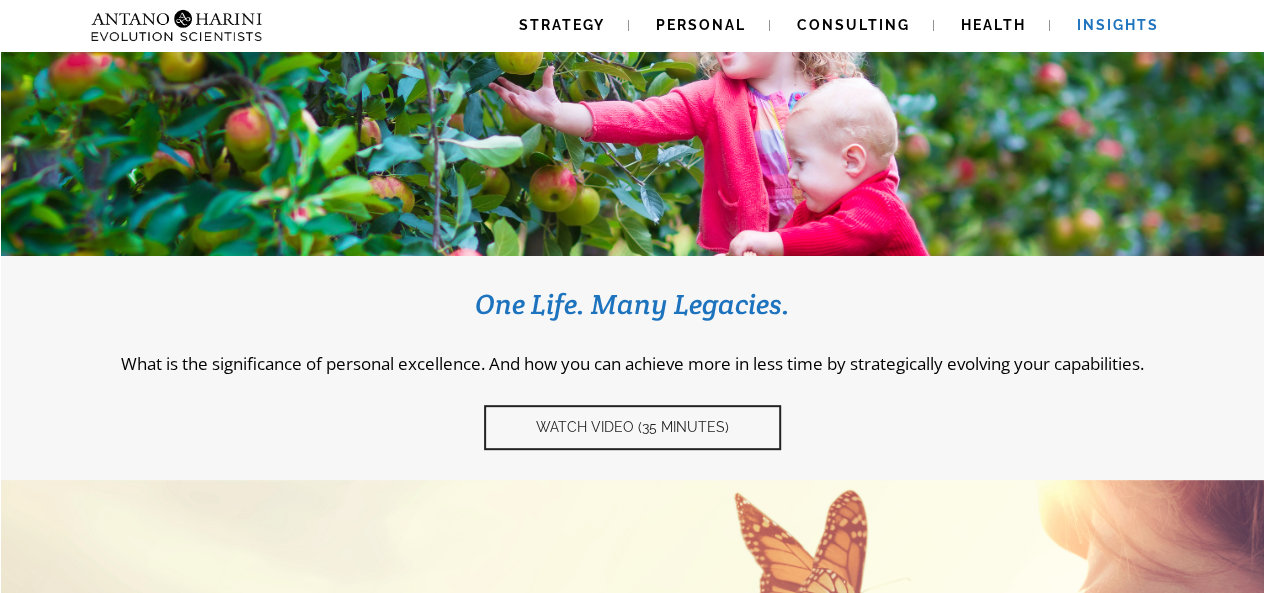 scroll, scrollTop: 0, scrollLeft: 0, axis: both 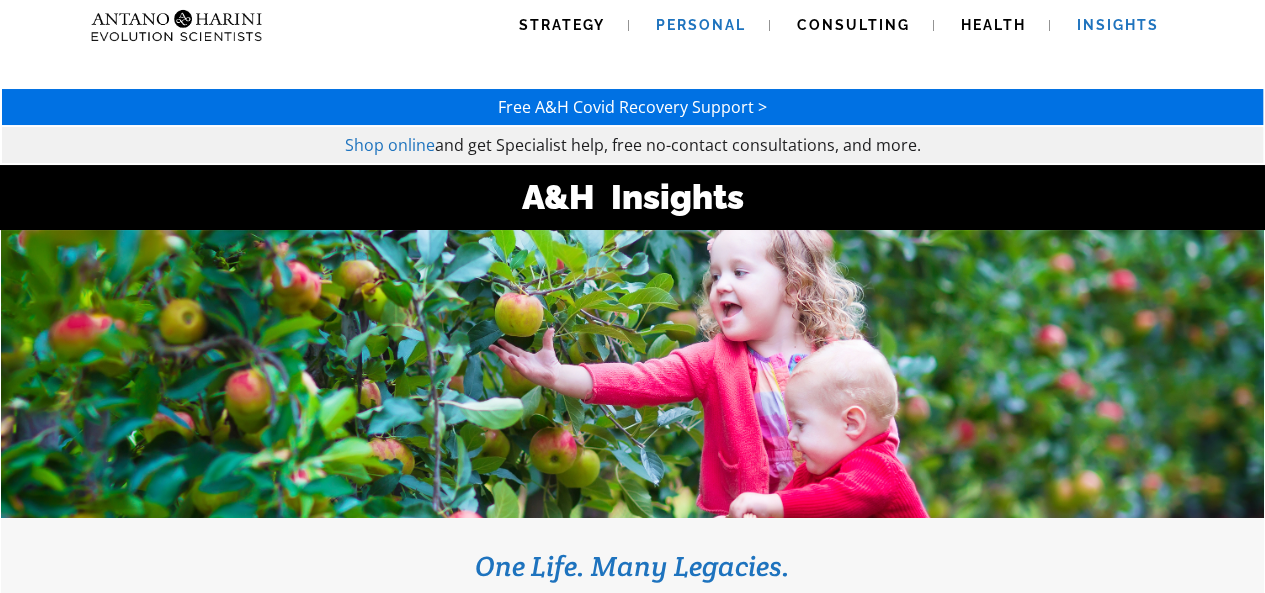 click on "Personal" at bounding box center [701, 25] 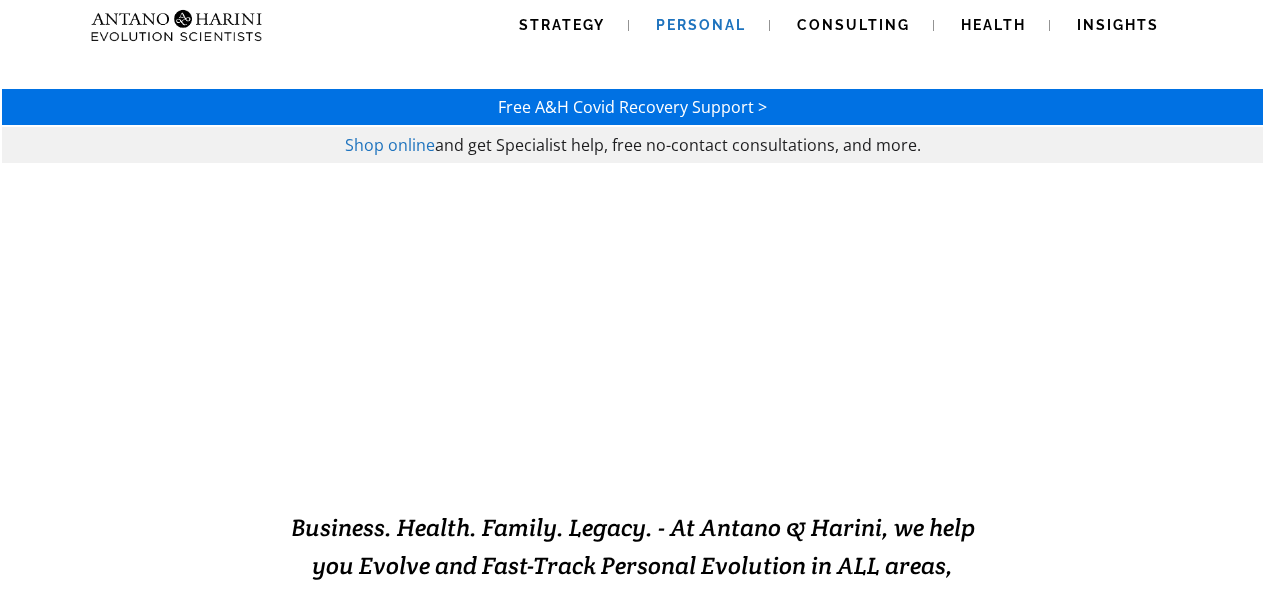 scroll, scrollTop: 0, scrollLeft: 0, axis: both 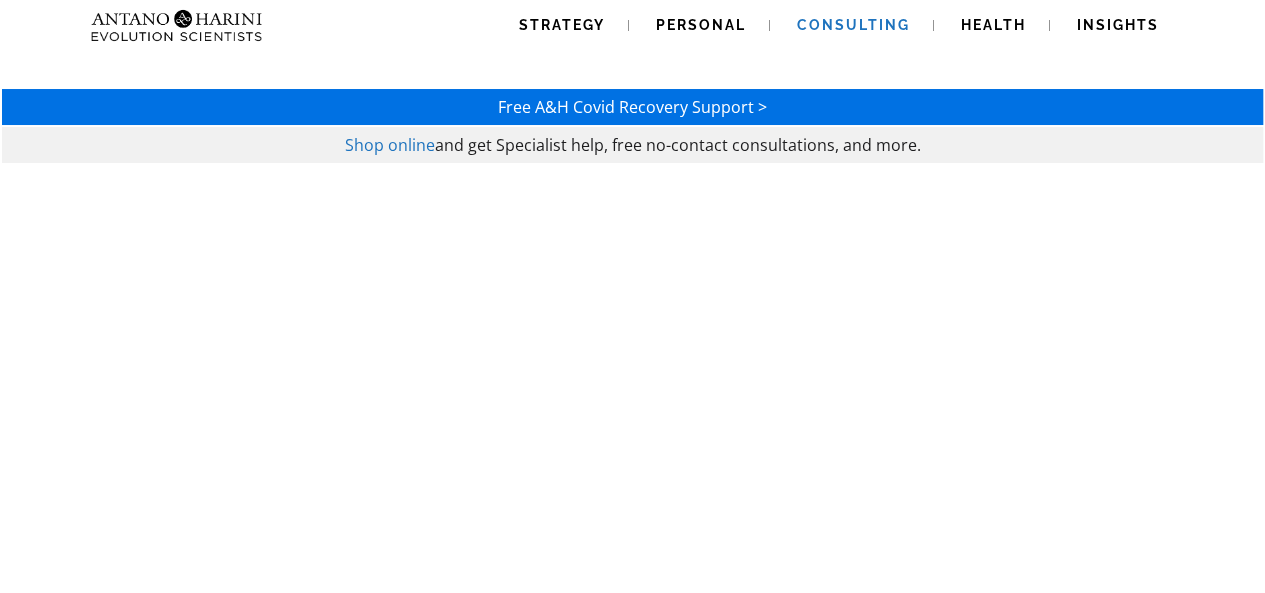 click on "Health" at bounding box center (993, 25) 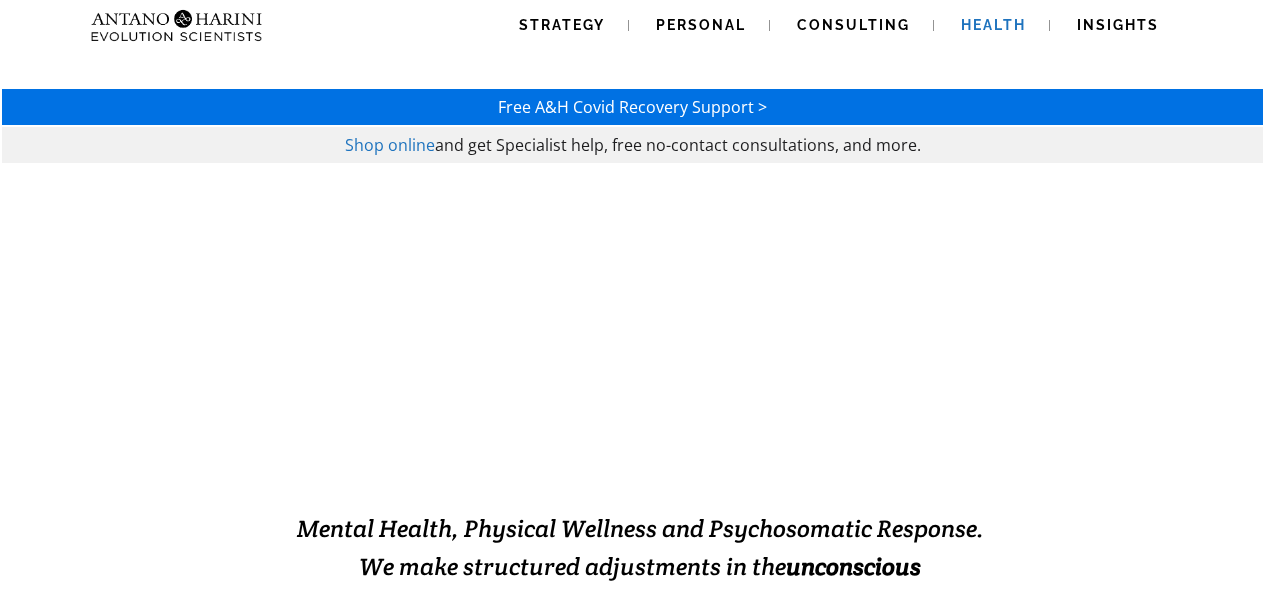 scroll, scrollTop: 0, scrollLeft: 0, axis: both 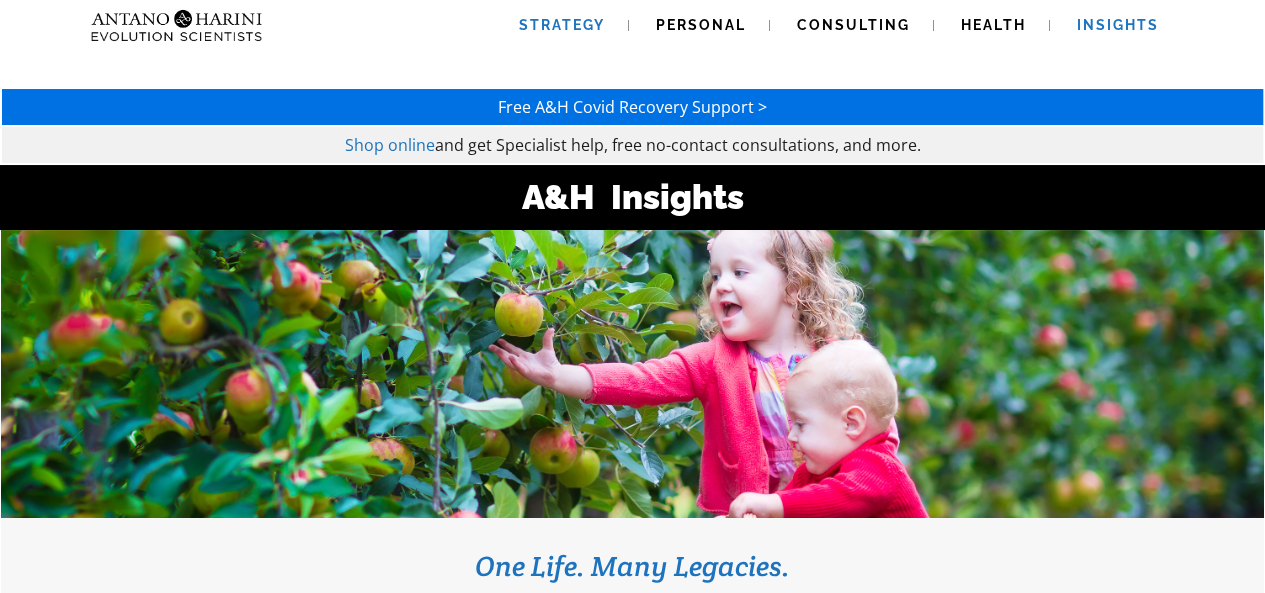 click on "Strategy" at bounding box center [562, 25] 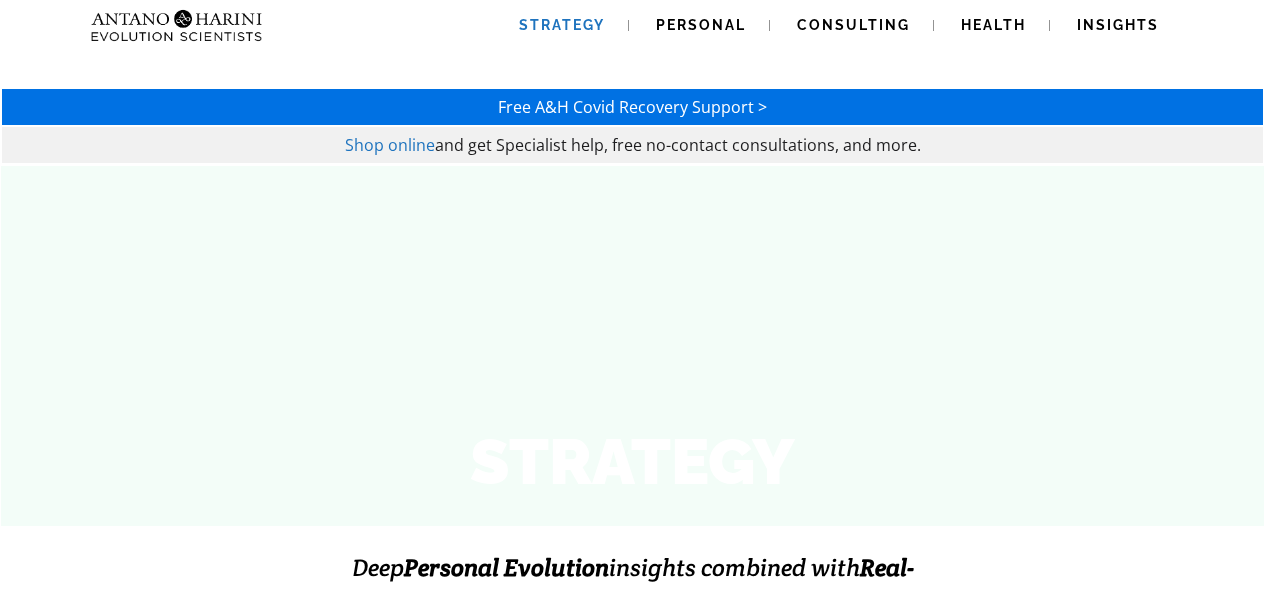 scroll, scrollTop: 0, scrollLeft: 0, axis: both 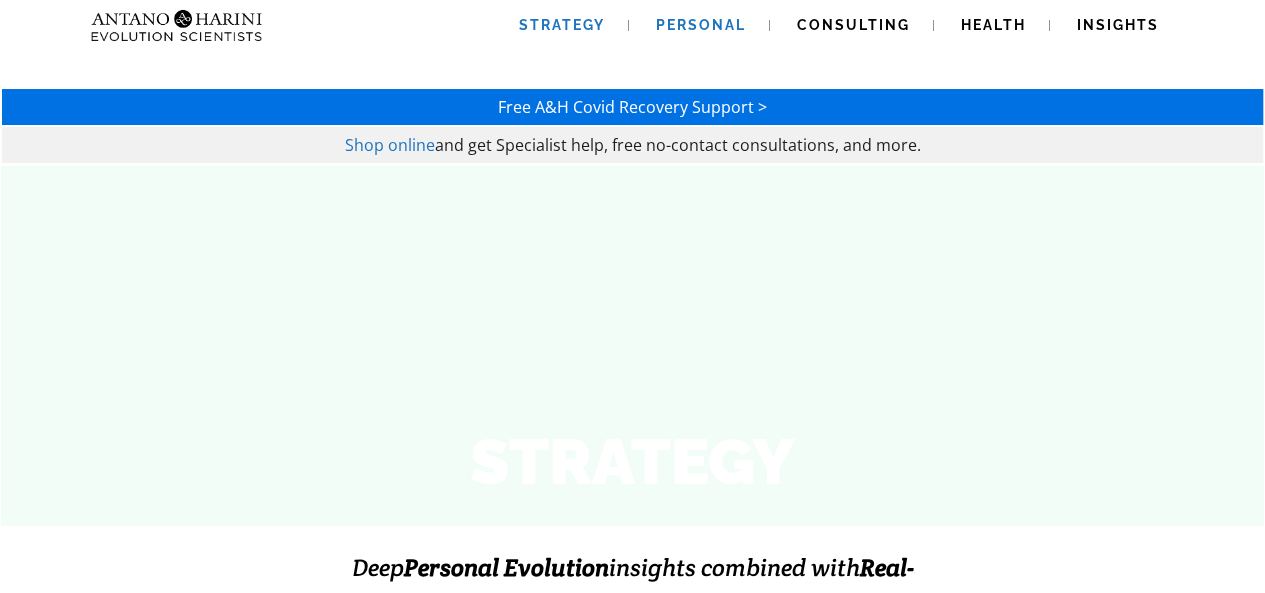 click on "Personal" at bounding box center [701, 25] 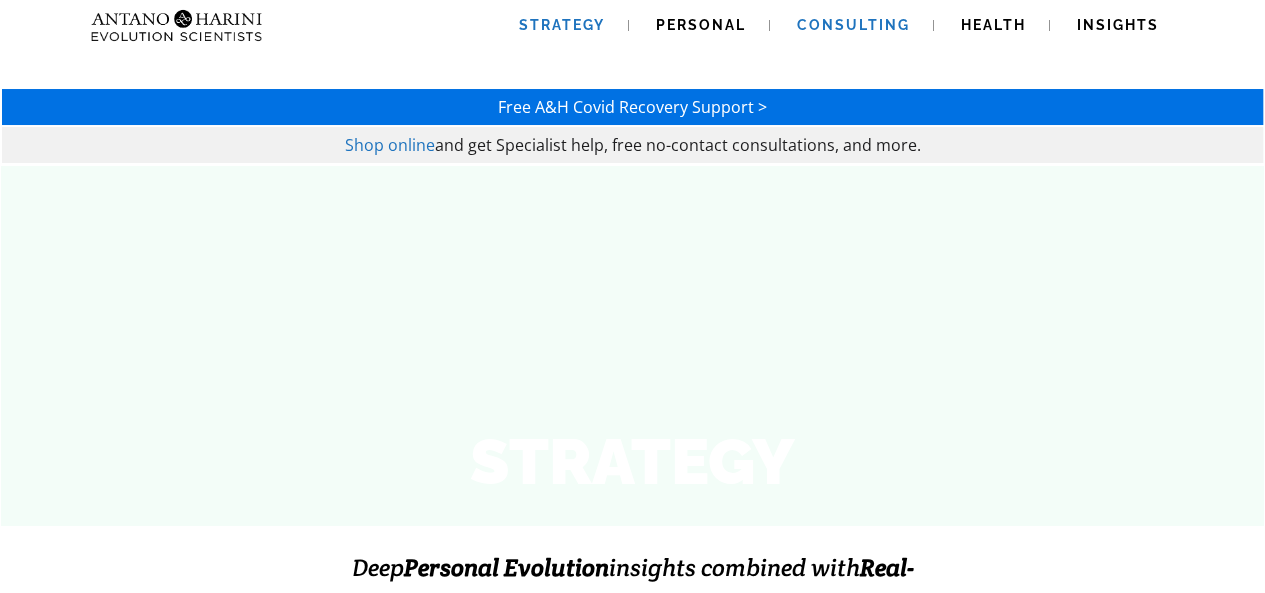 click on "Consulting" at bounding box center [853, 25] 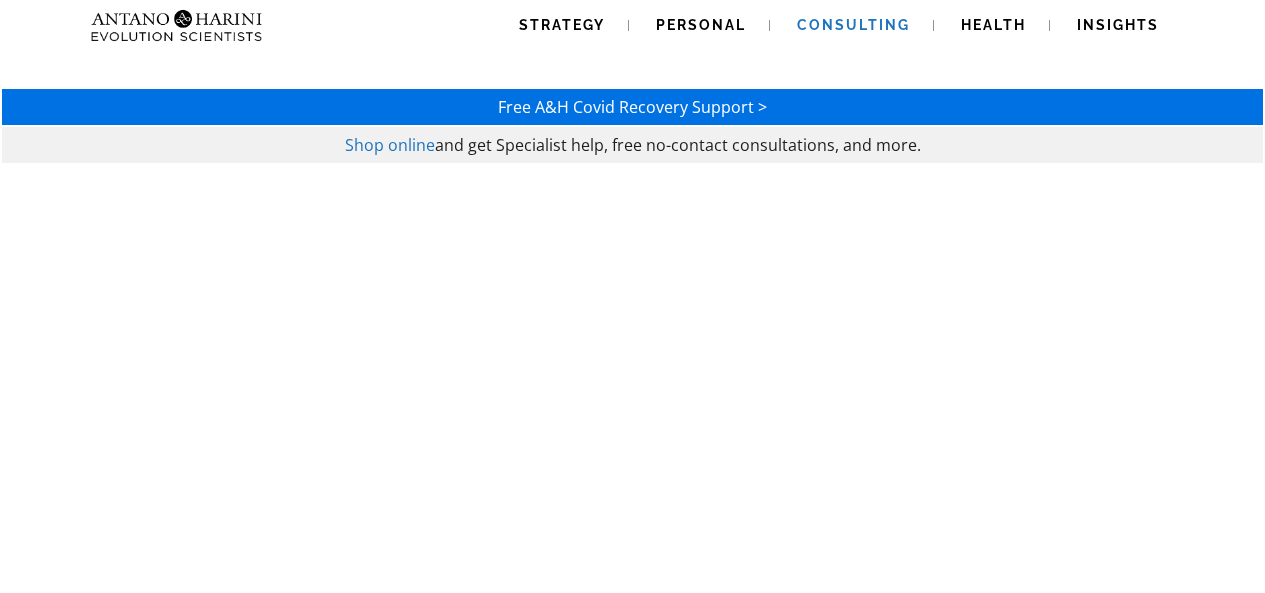 scroll, scrollTop: 0, scrollLeft: 0, axis: both 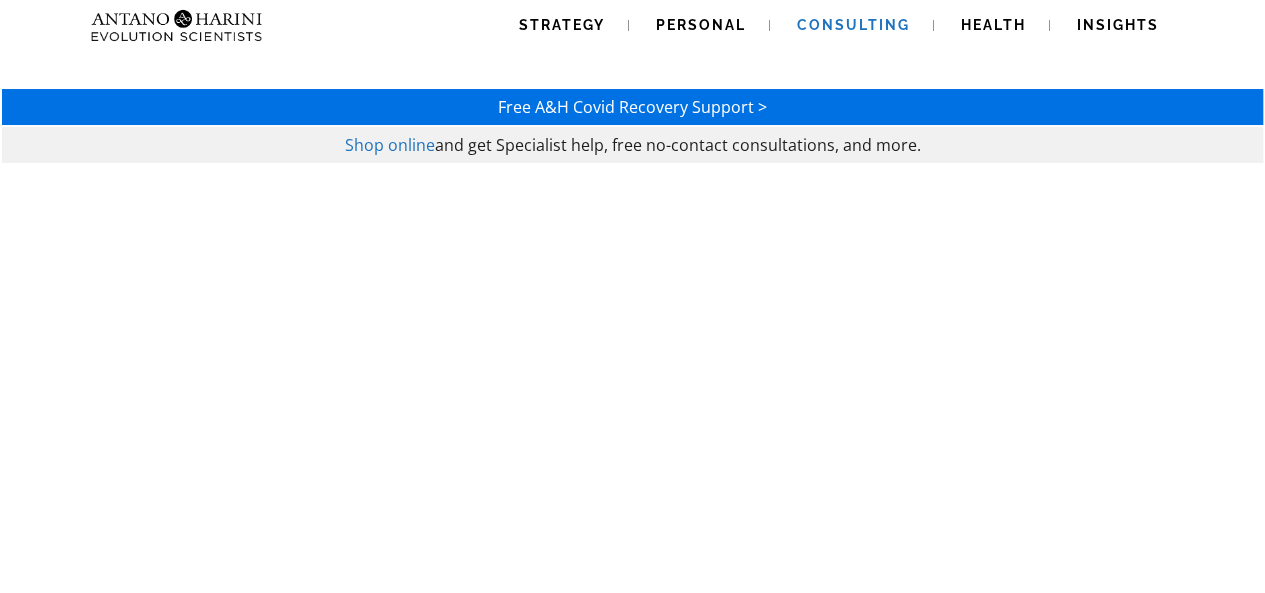 click on "Health" at bounding box center [993, 25] 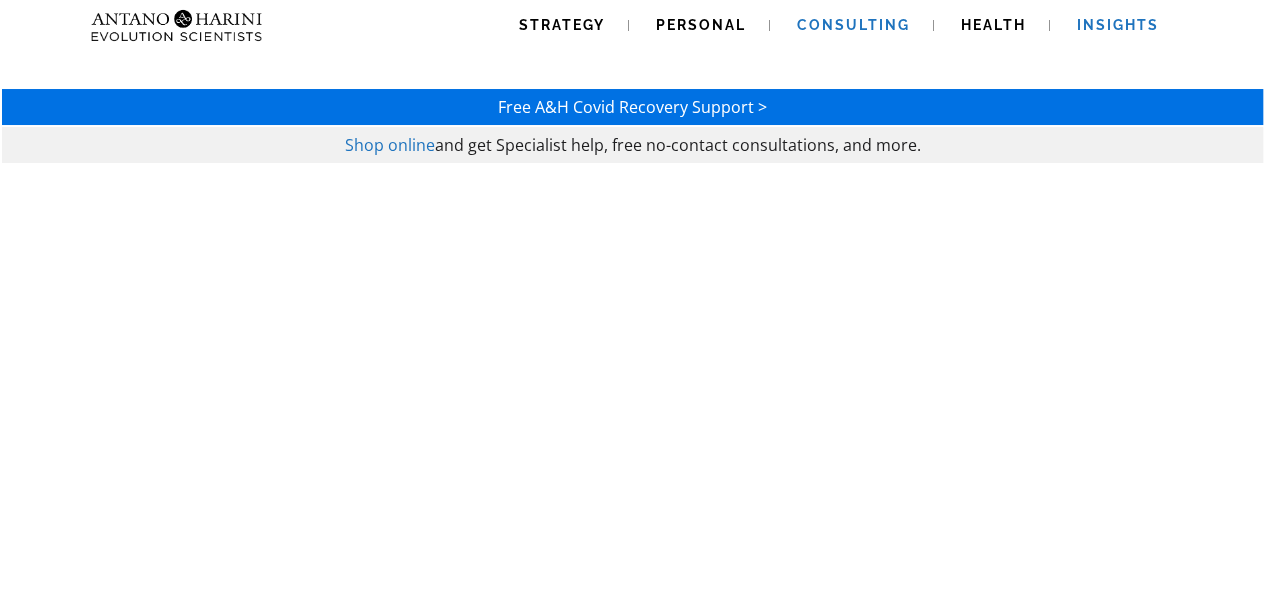 click on "Insights" at bounding box center [1118, 25] 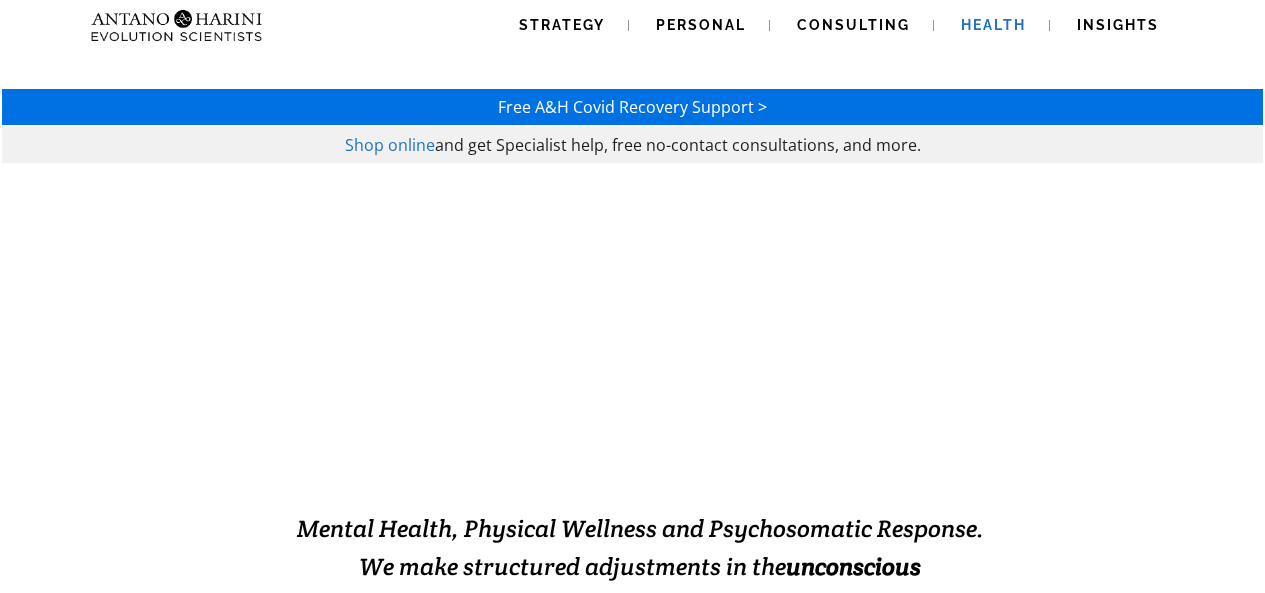 scroll, scrollTop: 0, scrollLeft: 0, axis: both 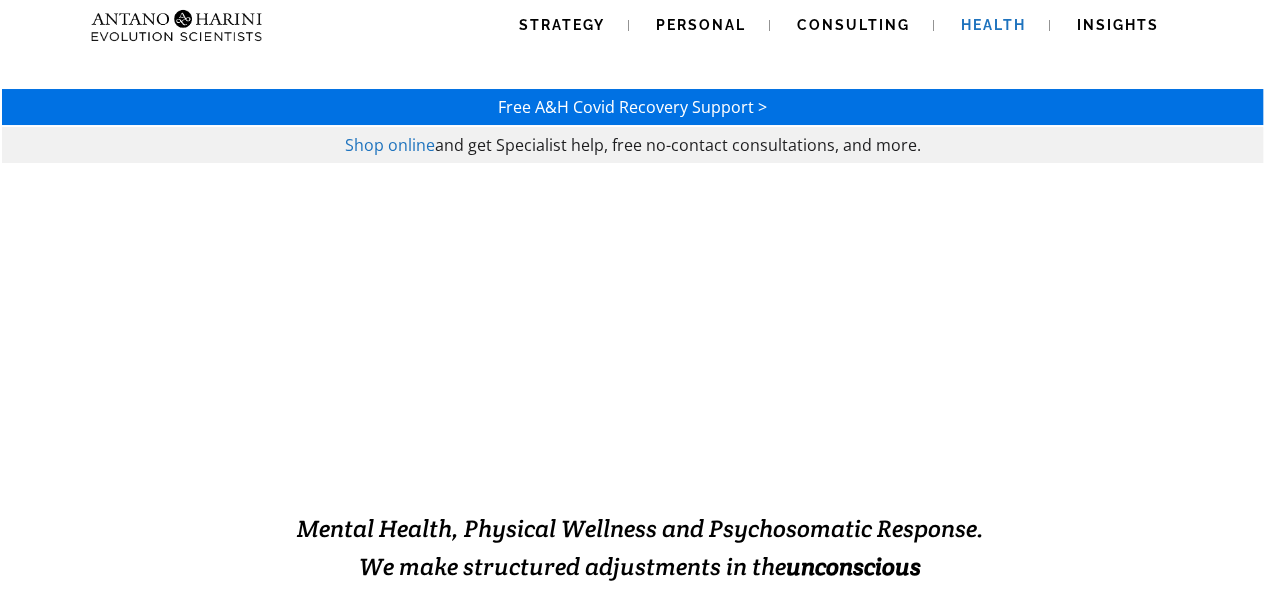 click on "Free A&H Covid Recovery Support >" at bounding box center [632, 107] 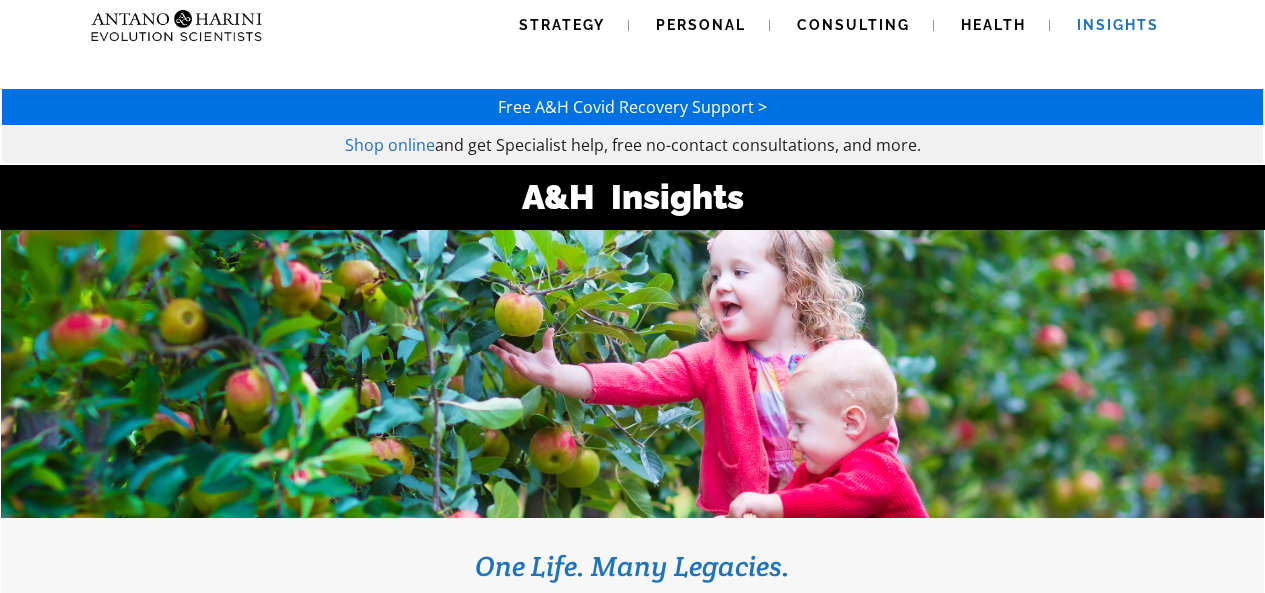 scroll, scrollTop: 0, scrollLeft: 0, axis: both 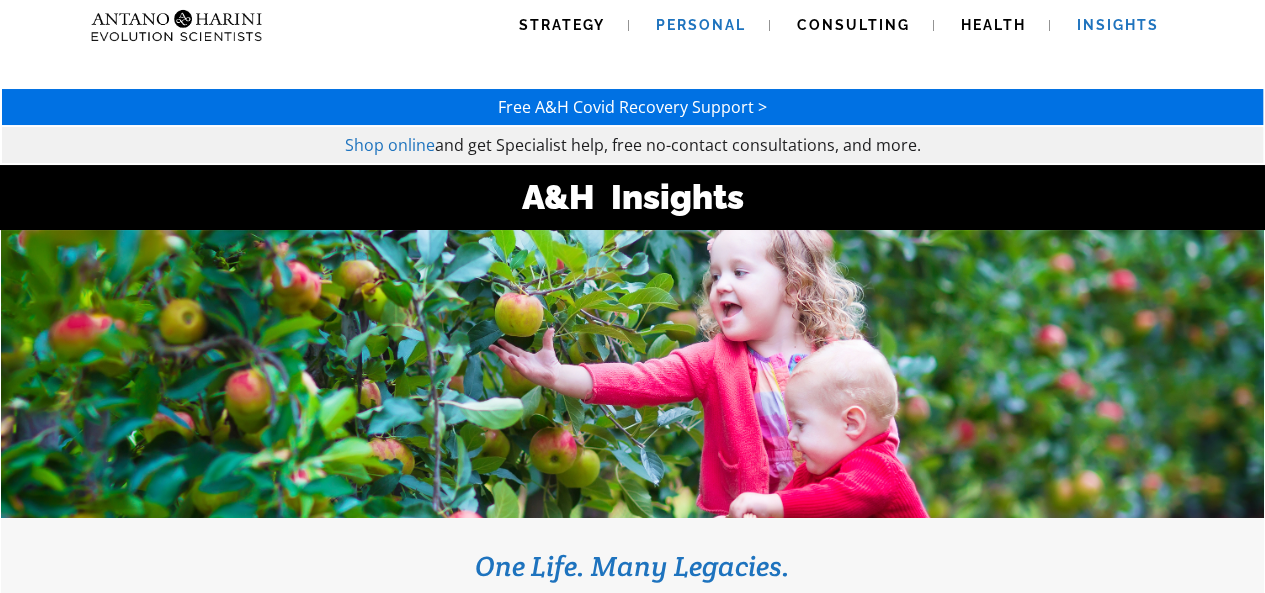 click on "Personal" at bounding box center [701, 25] 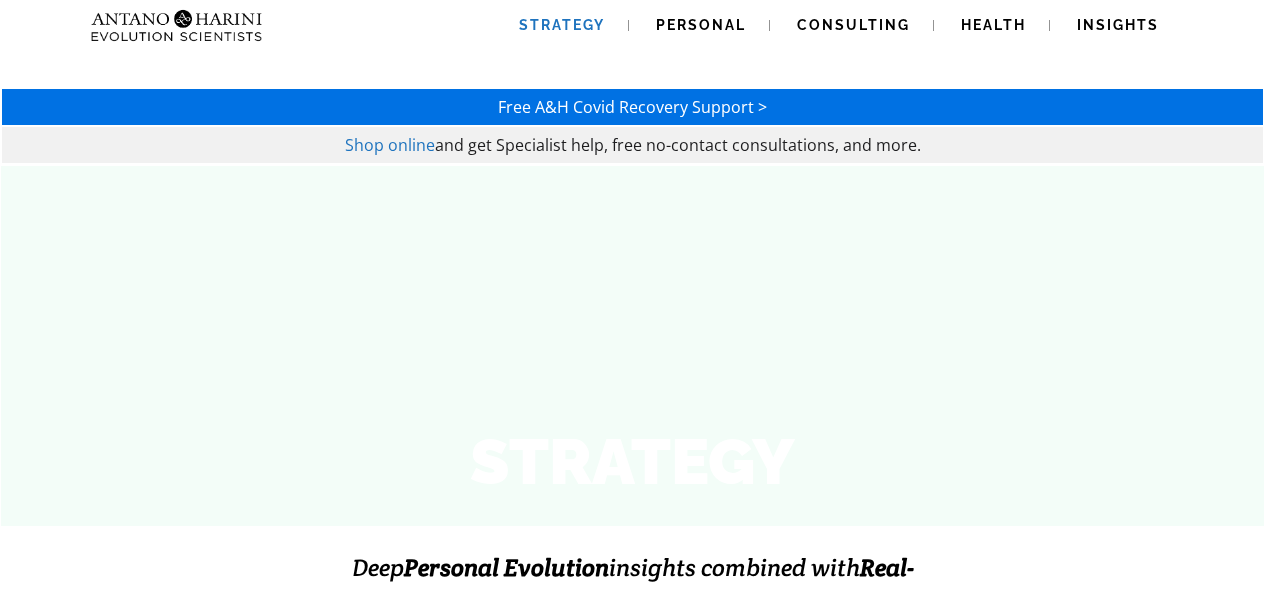 scroll, scrollTop: 0, scrollLeft: 0, axis: both 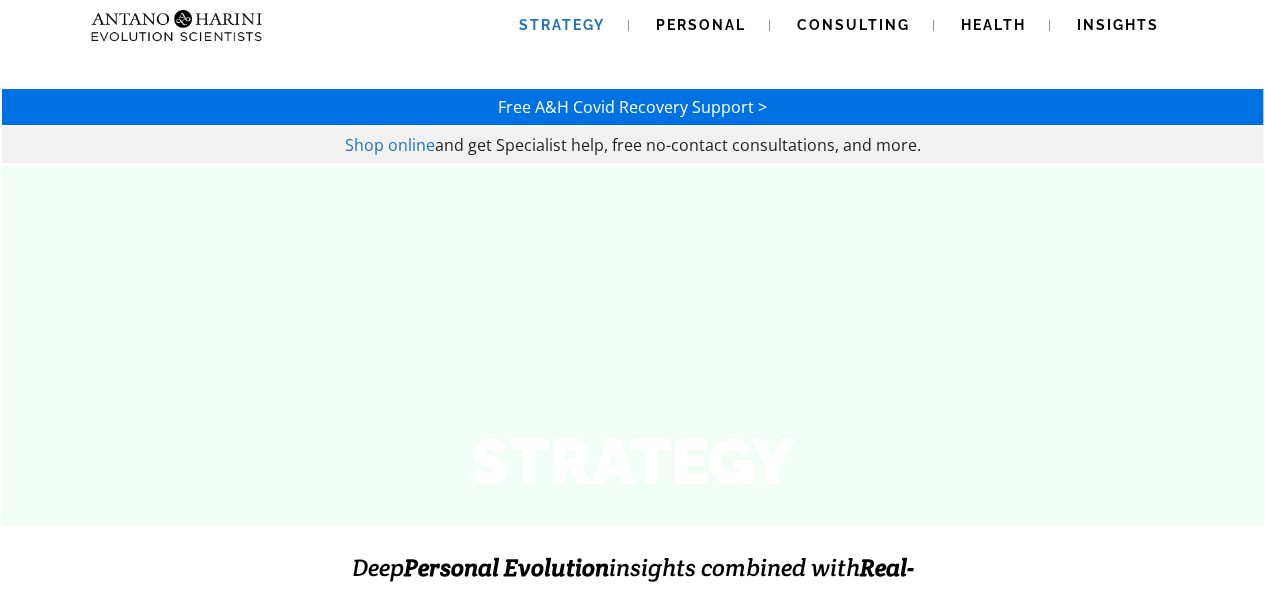click on "Strategy" at bounding box center [562, 25] 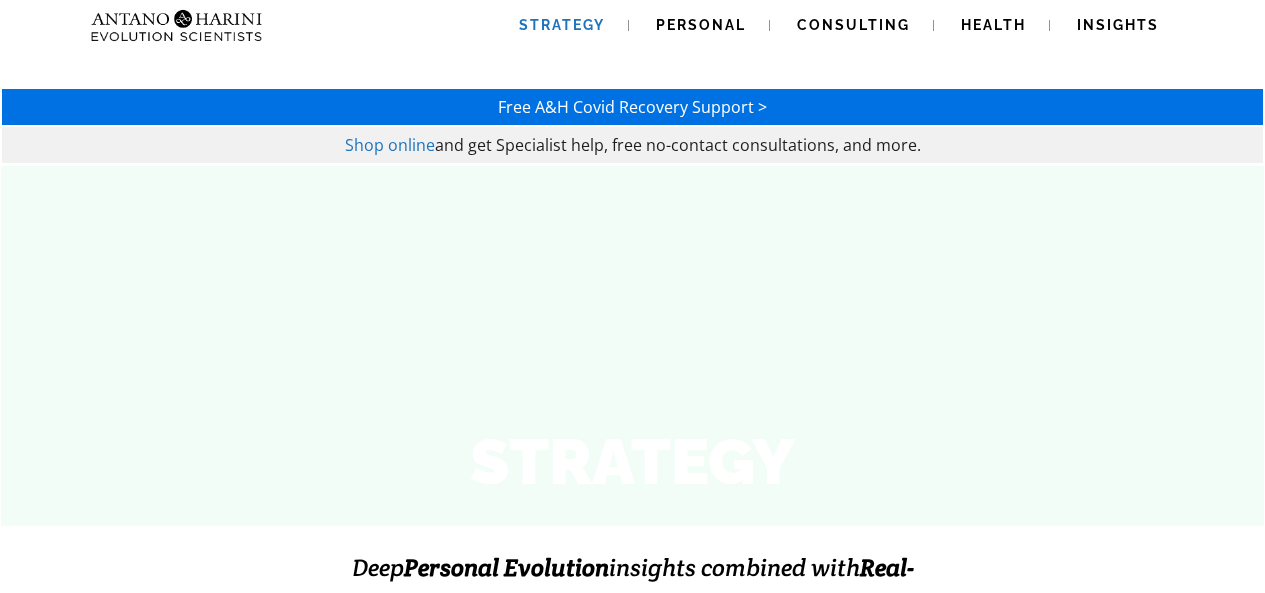 scroll, scrollTop: 0, scrollLeft: 0, axis: both 